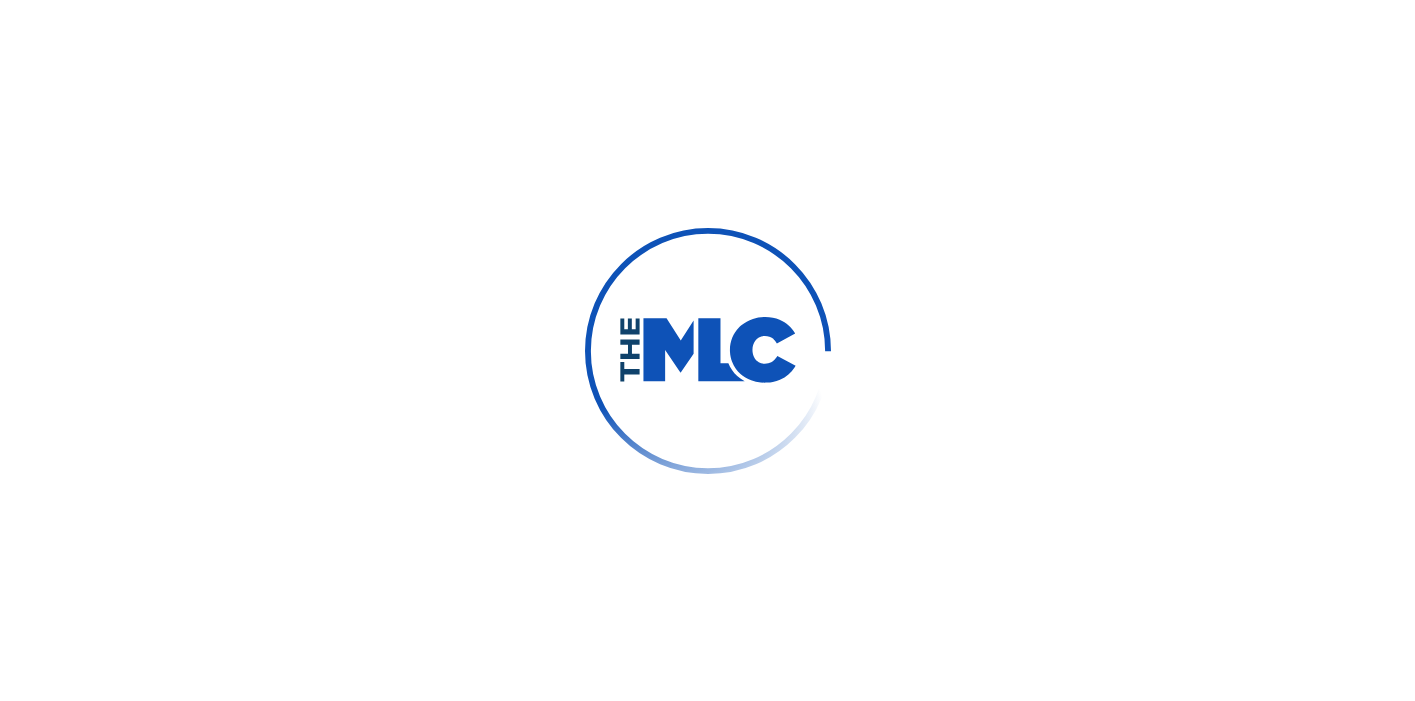 scroll, scrollTop: 0, scrollLeft: 0, axis: both 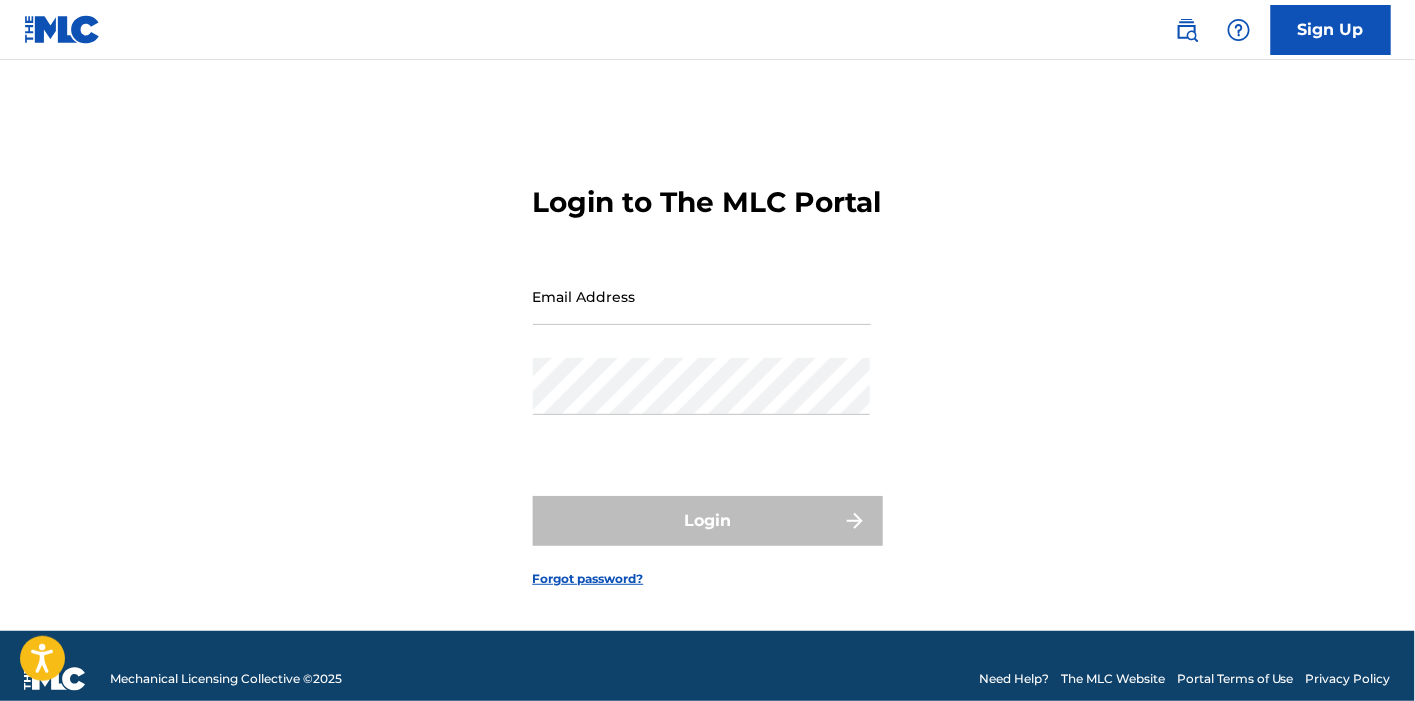 click on "Email Address" at bounding box center (702, 296) 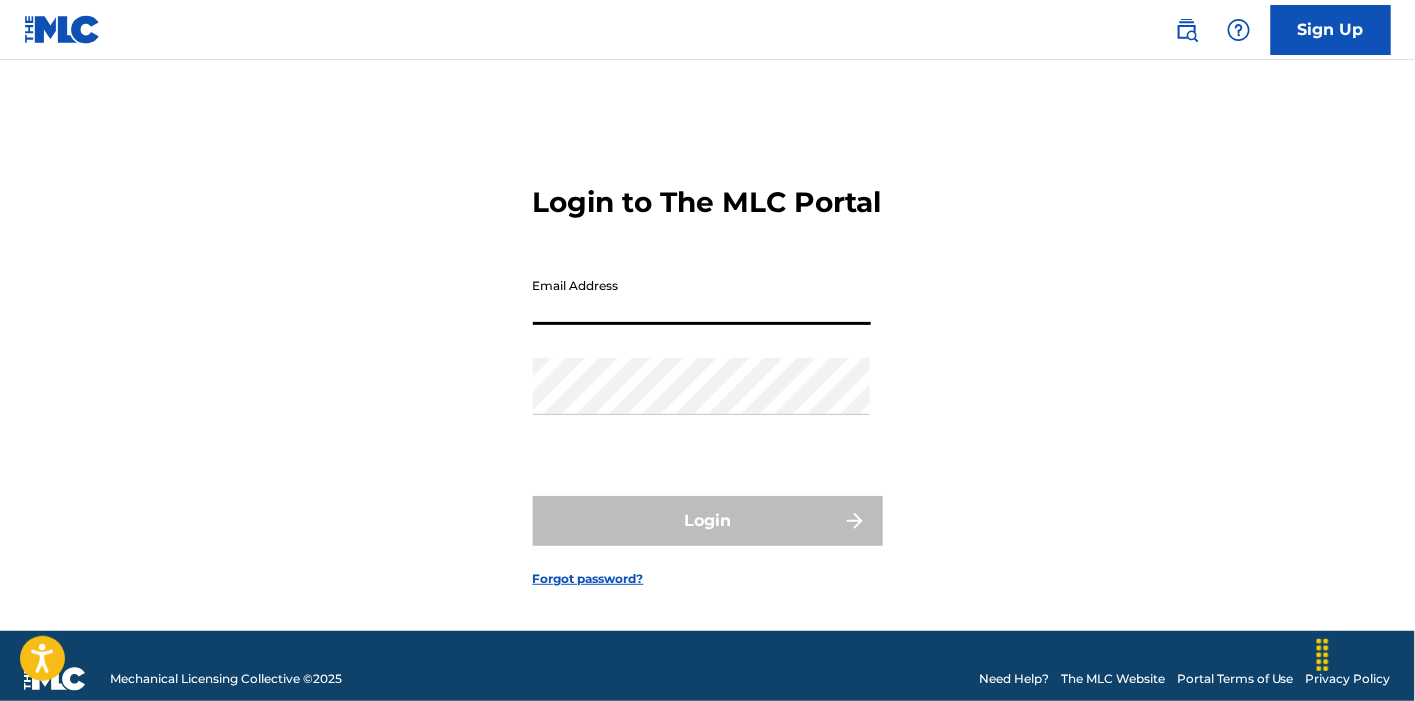 type on "[EMAIL]" 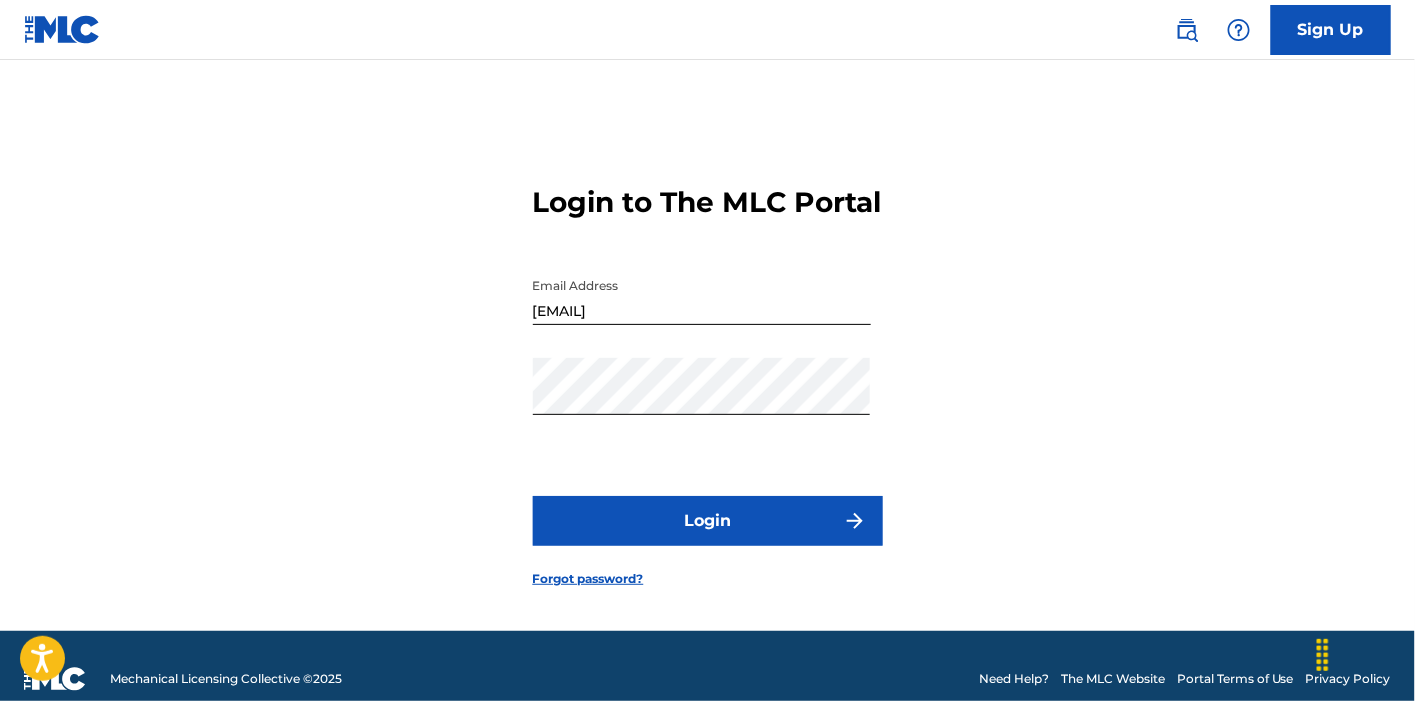 click on "Login" at bounding box center [708, 521] 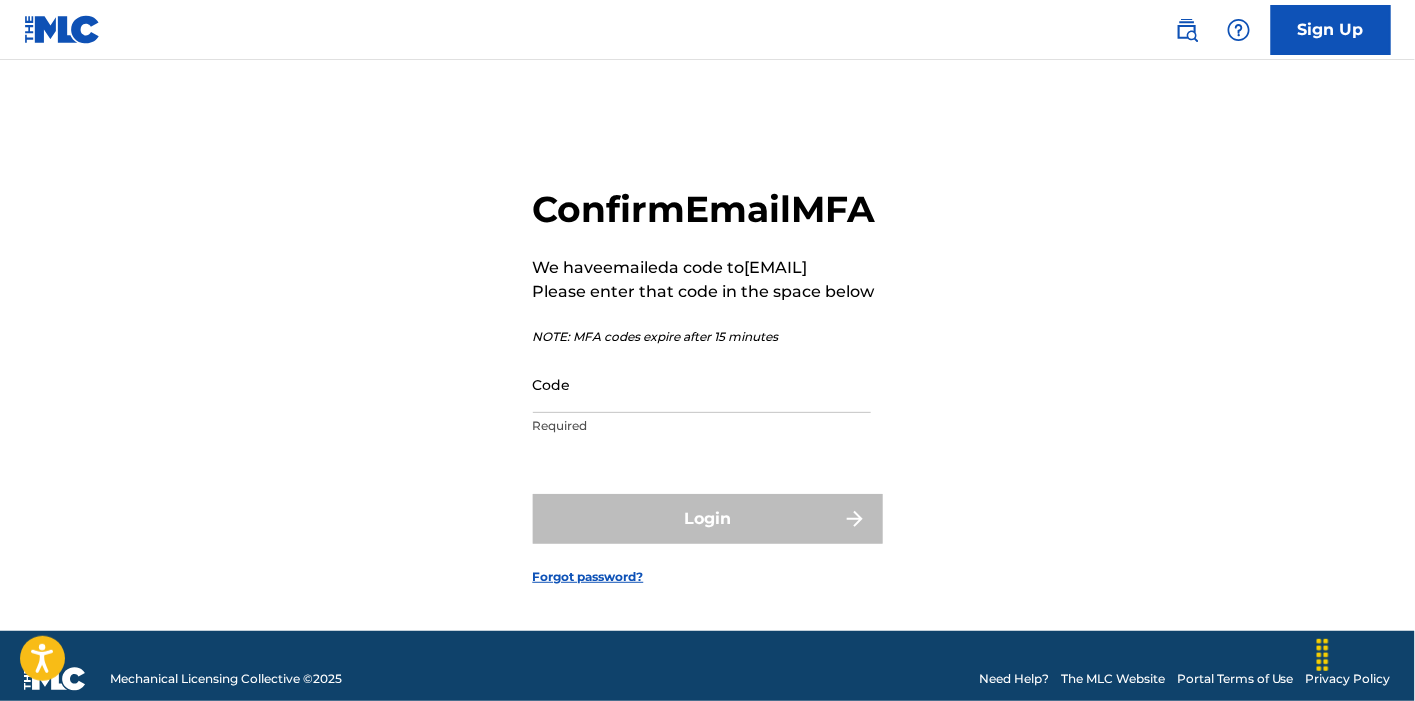 click on "Code" at bounding box center [702, 384] 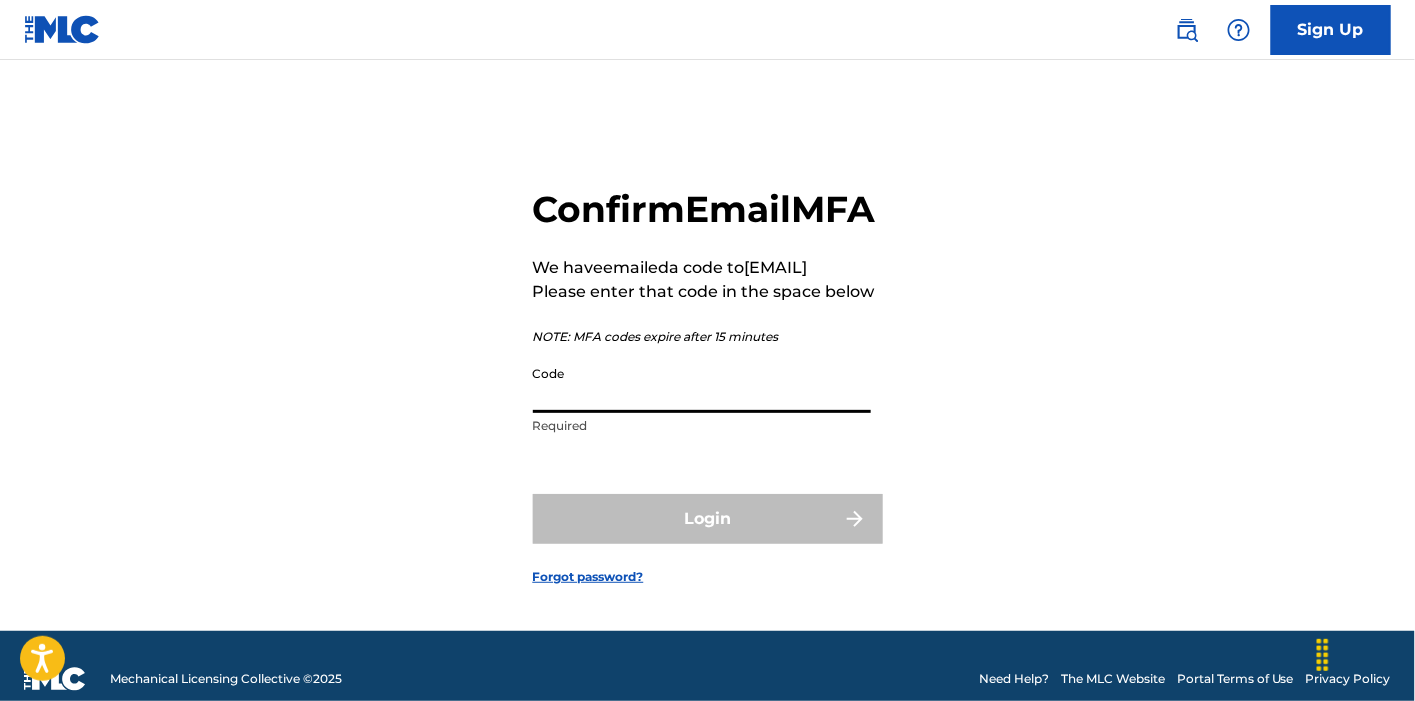 paste on "[NUMBER]" 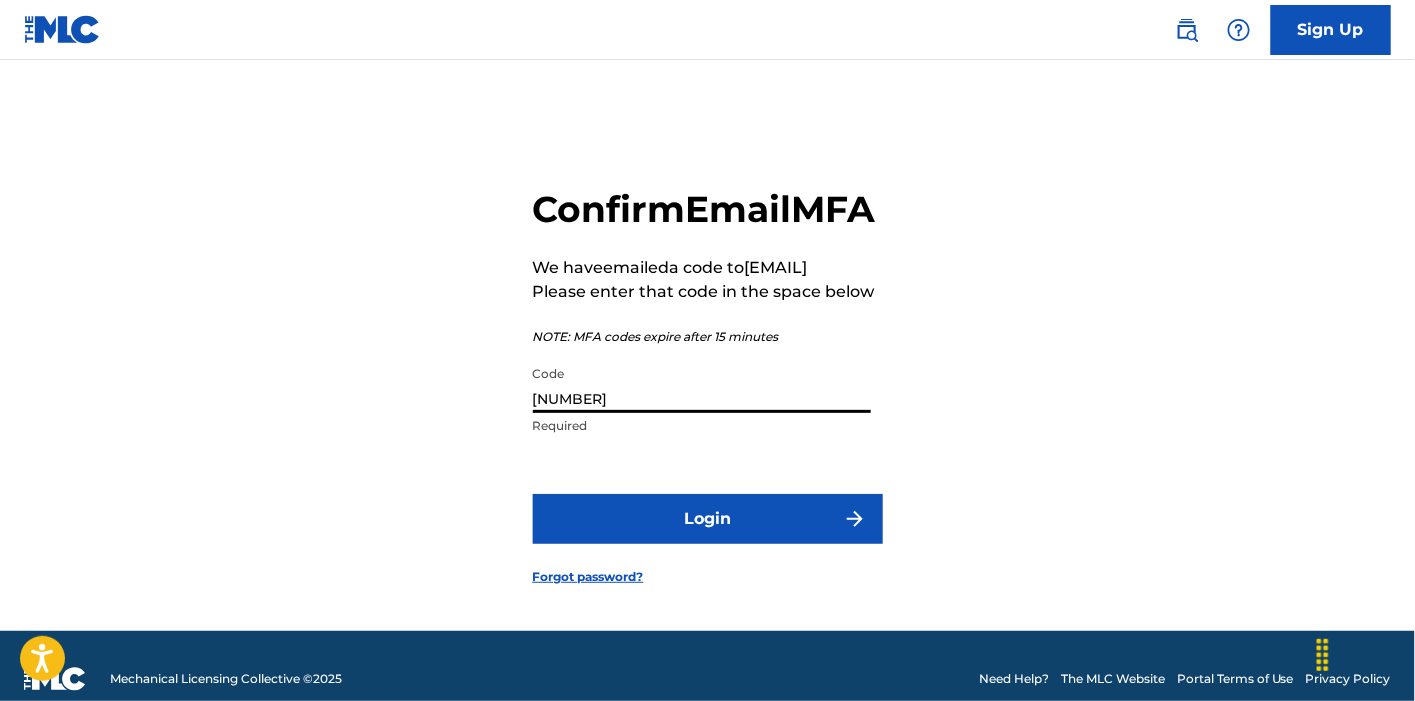 type on "[NUMBER]" 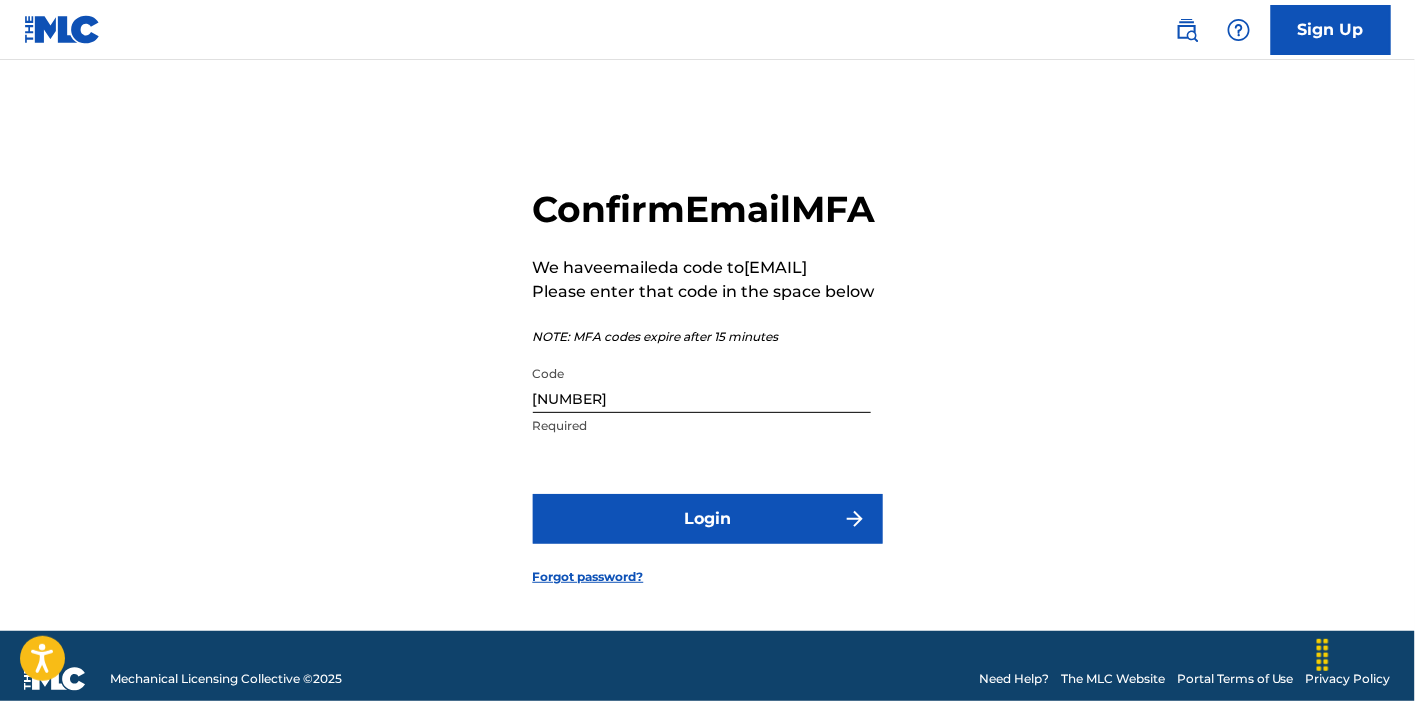 click on "Login" at bounding box center (708, 519) 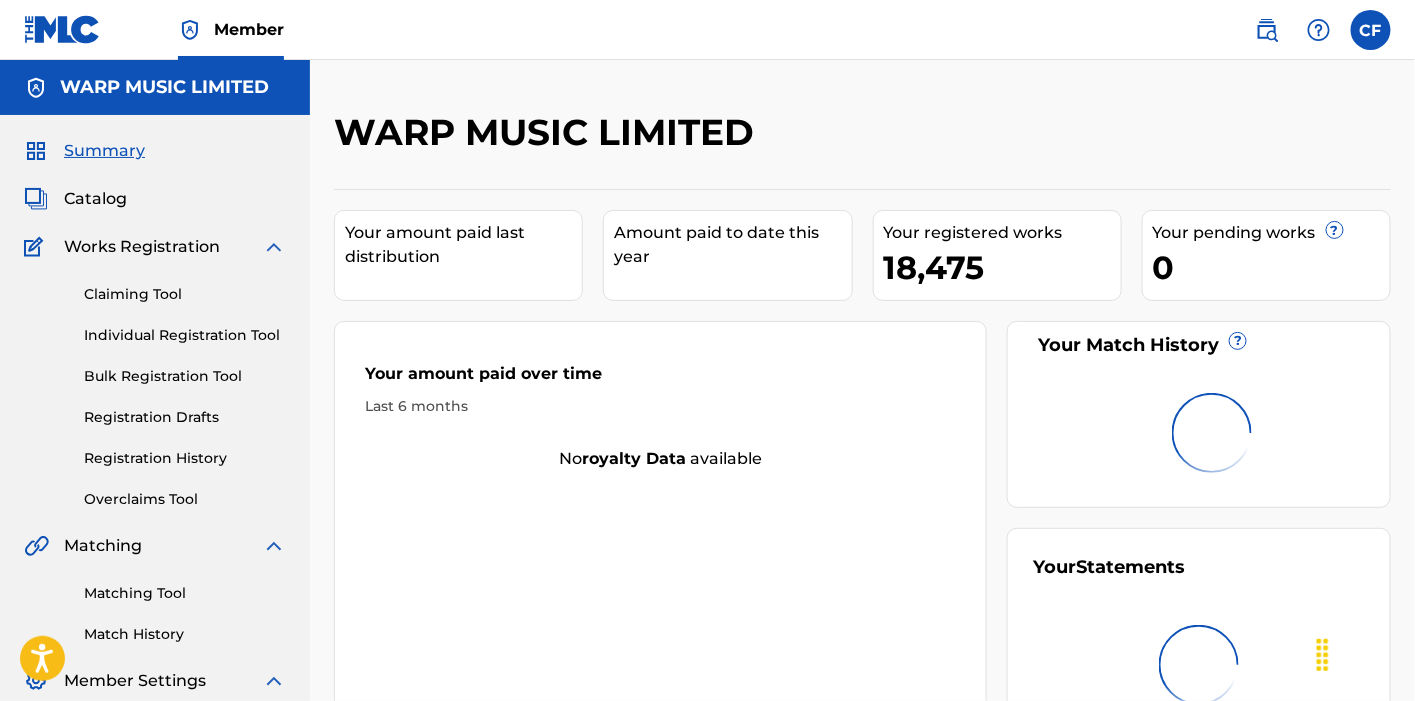 click at bounding box center [1267, 30] 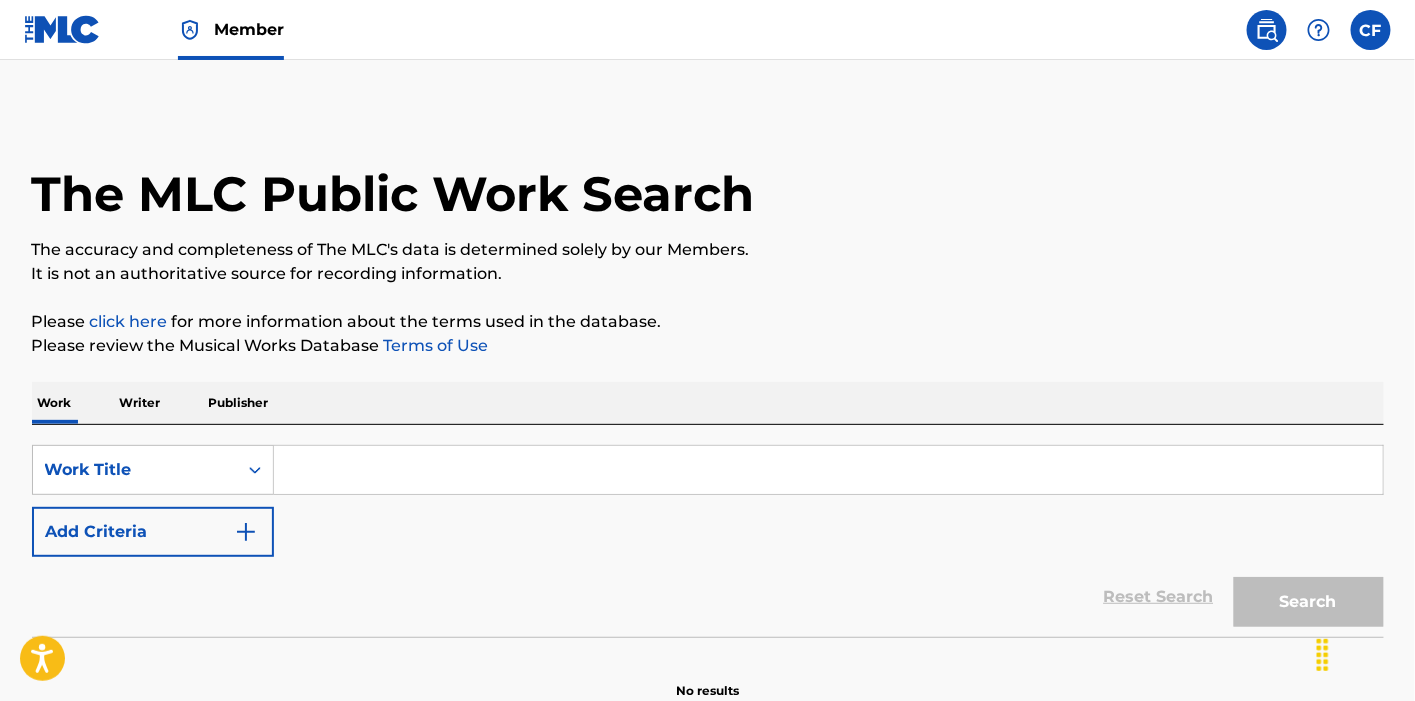 click at bounding box center [828, 470] 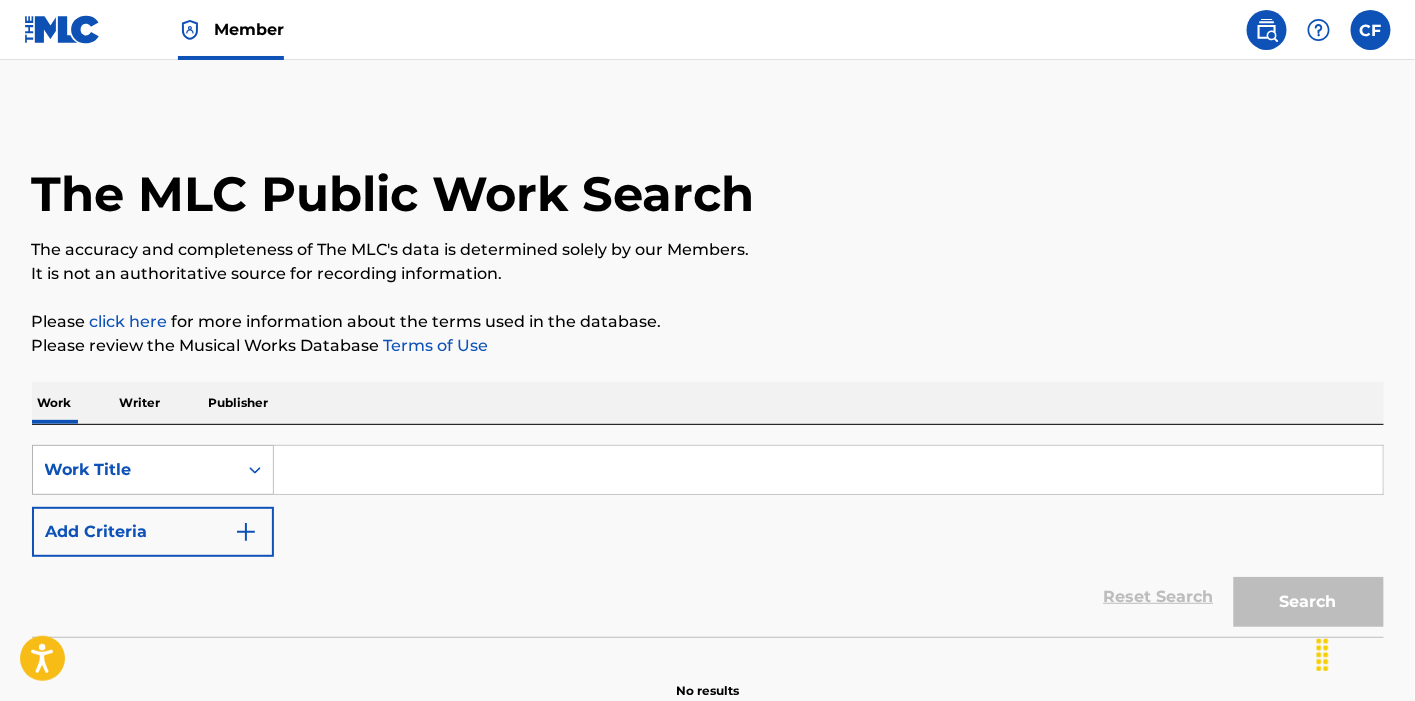 click on "Work Title" at bounding box center [153, 470] 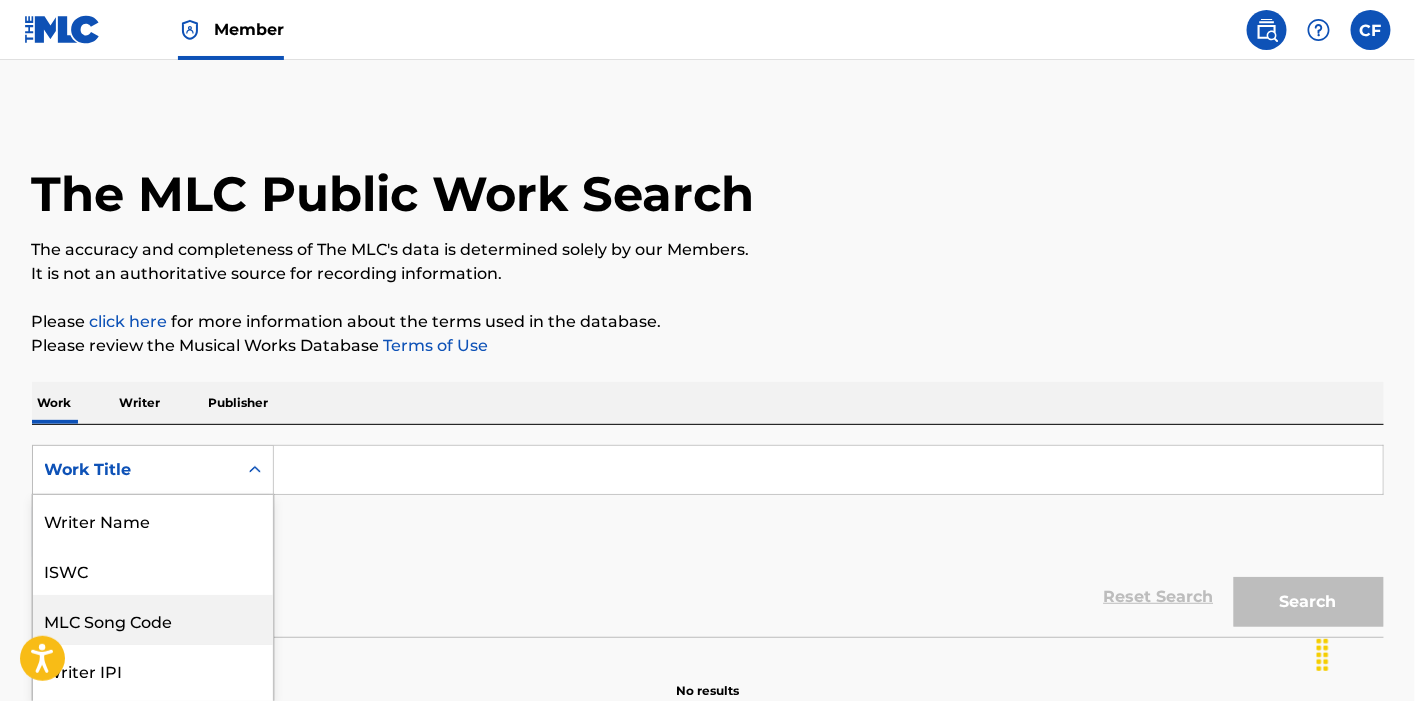 scroll, scrollTop: 93, scrollLeft: 0, axis: vertical 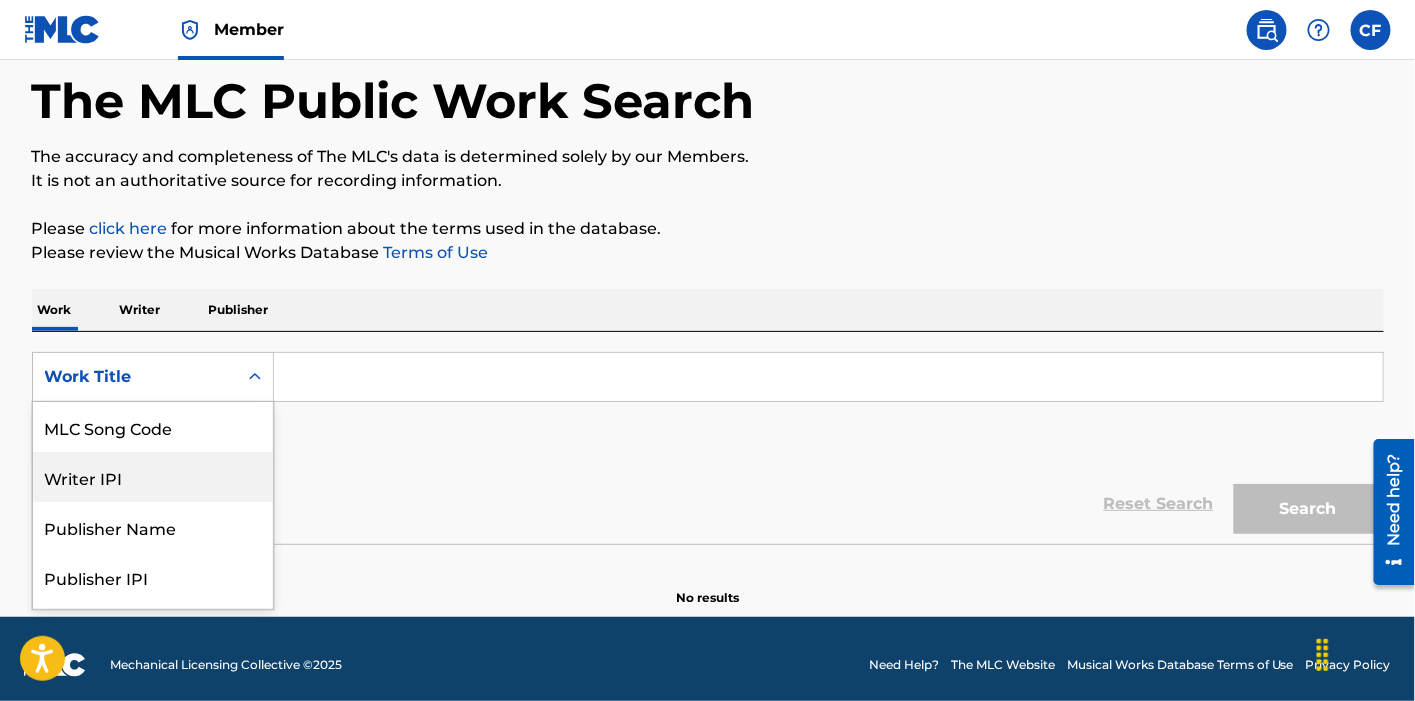 click on "Writer IPI" at bounding box center (153, 477) 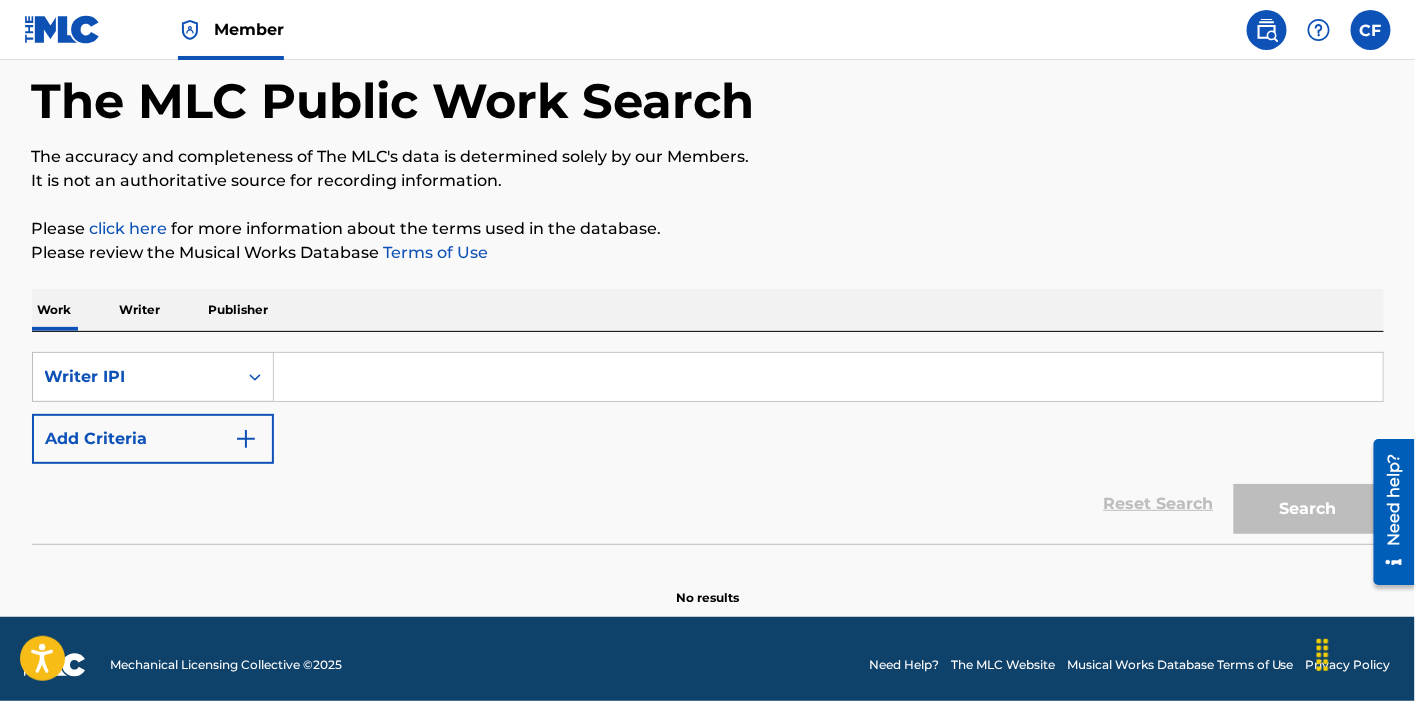 click on "Writer" at bounding box center [140, 310] 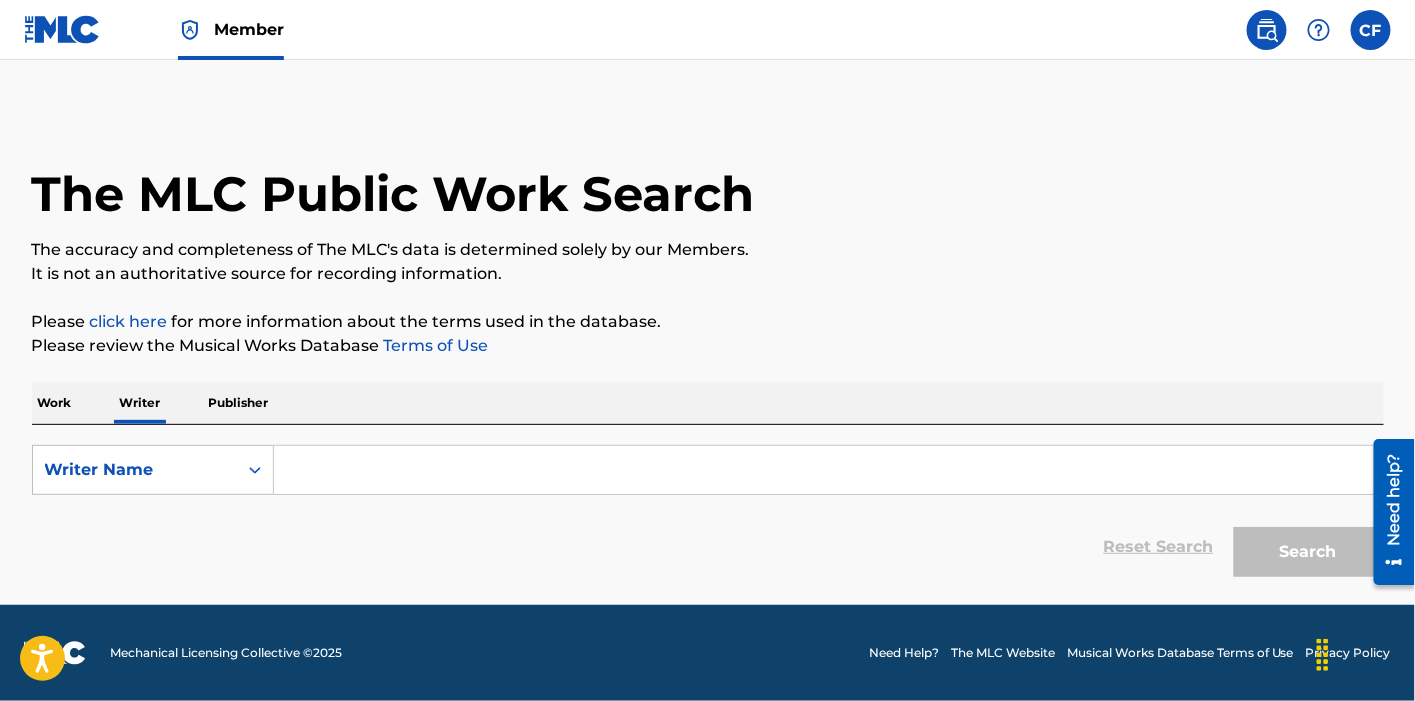 scroll, scrollTop: 0, scrollLeft: 0, axis: both 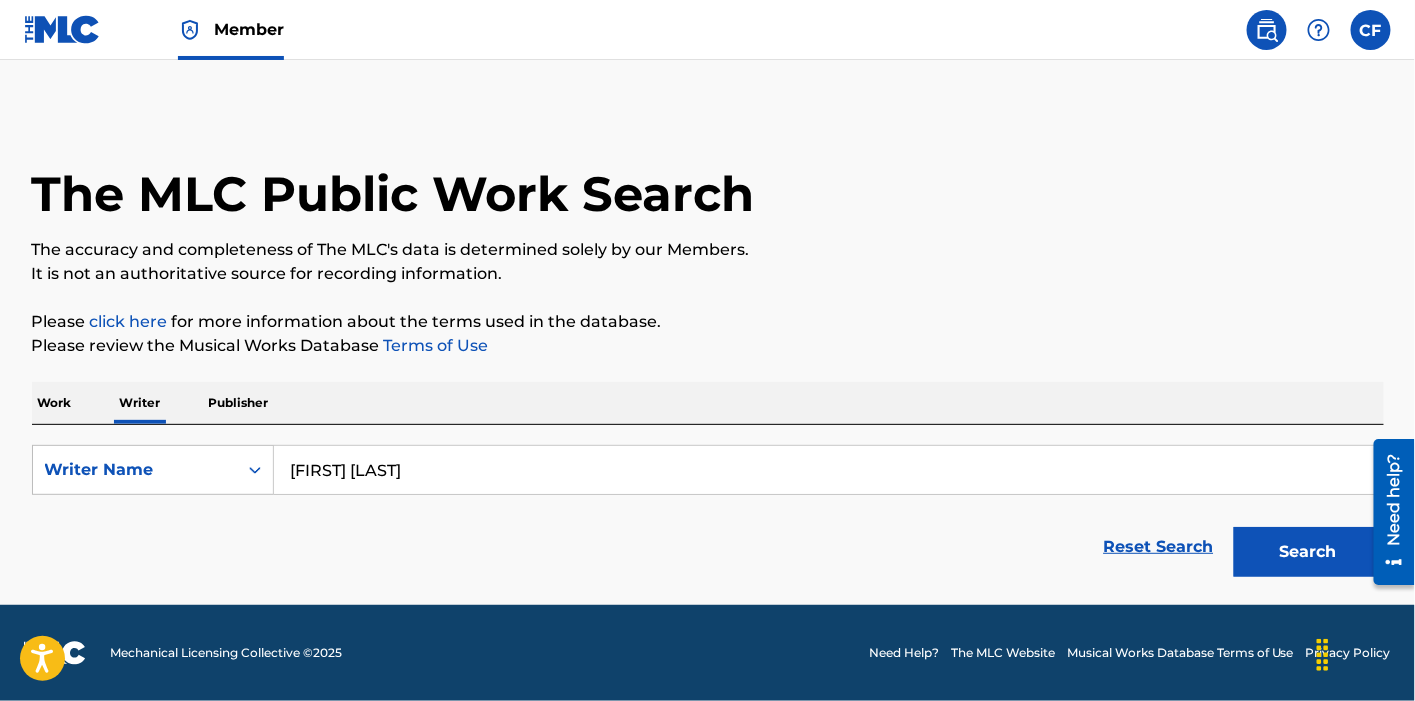 type on "[FIRST] [LAST]" 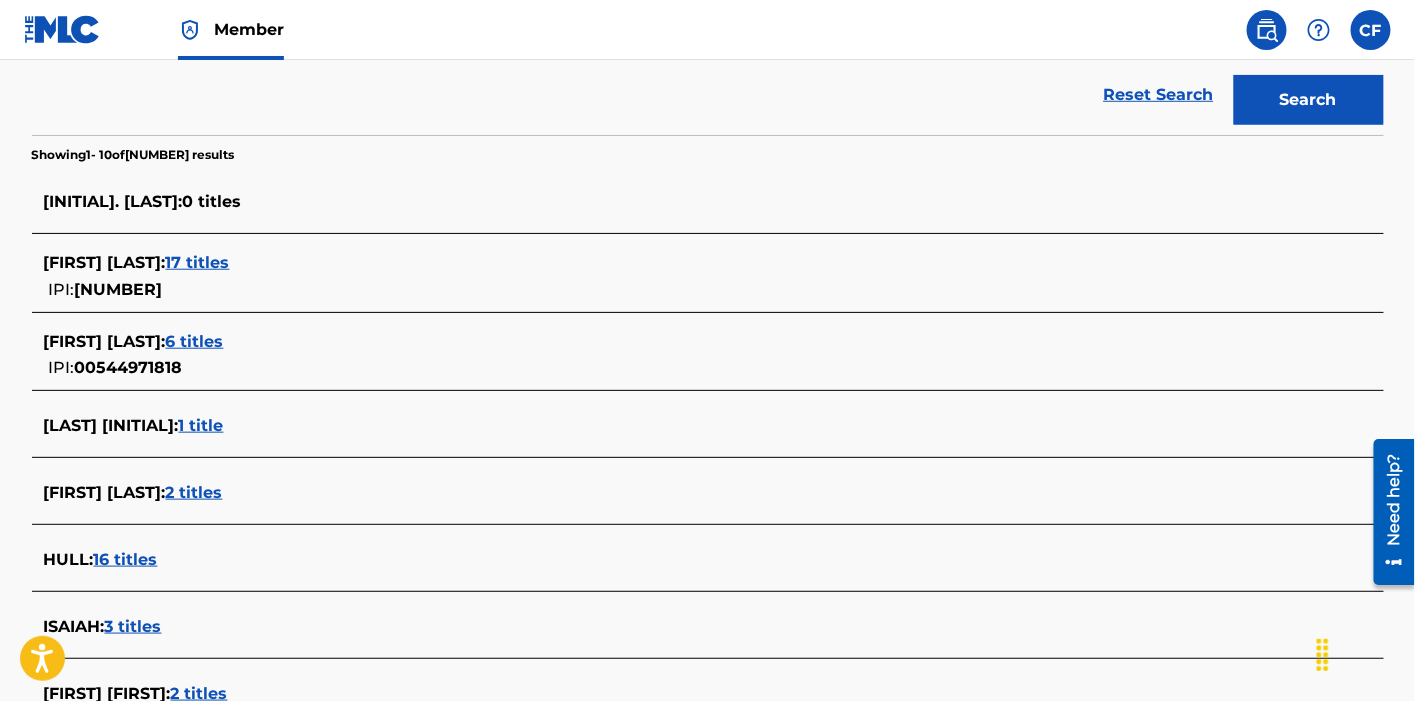 scroll, scrollTop: 563, scrollLeft: 0, axis: vertical 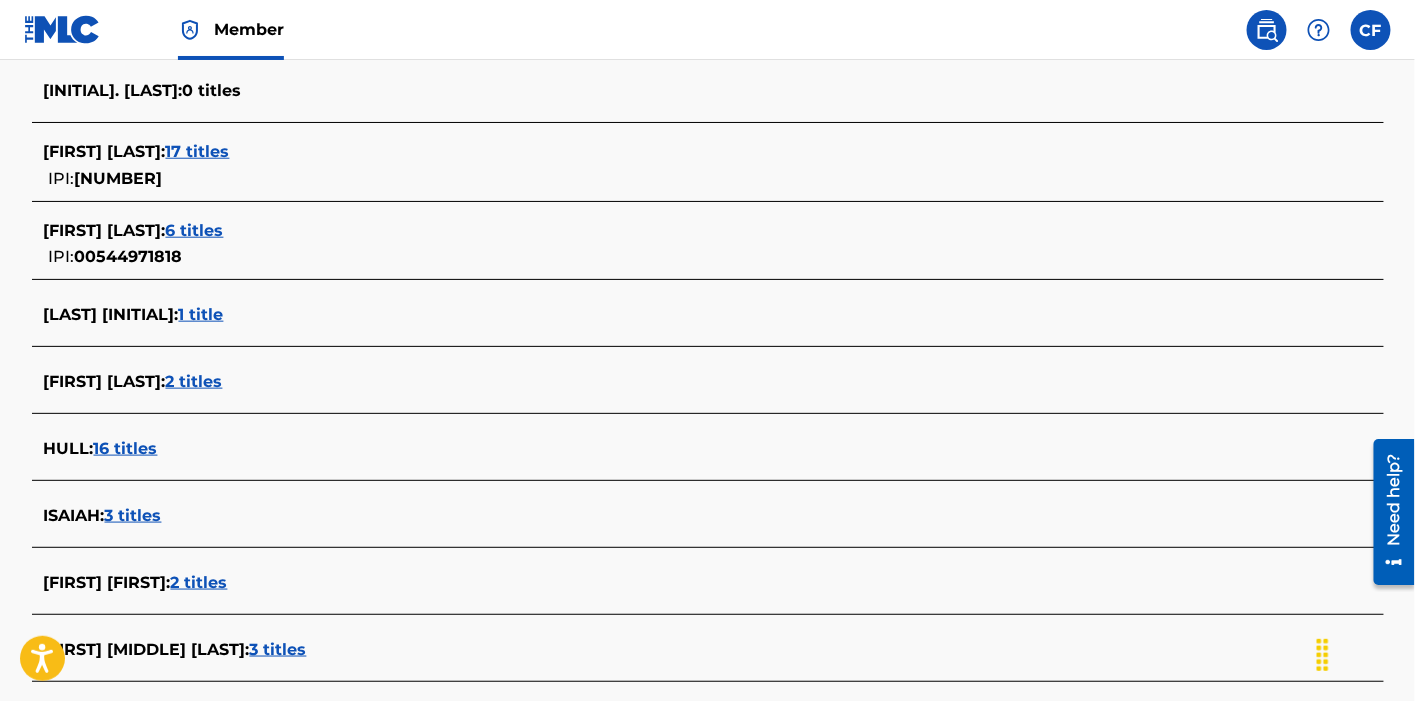 click on "2 titles" at bounding box center (194, 381) 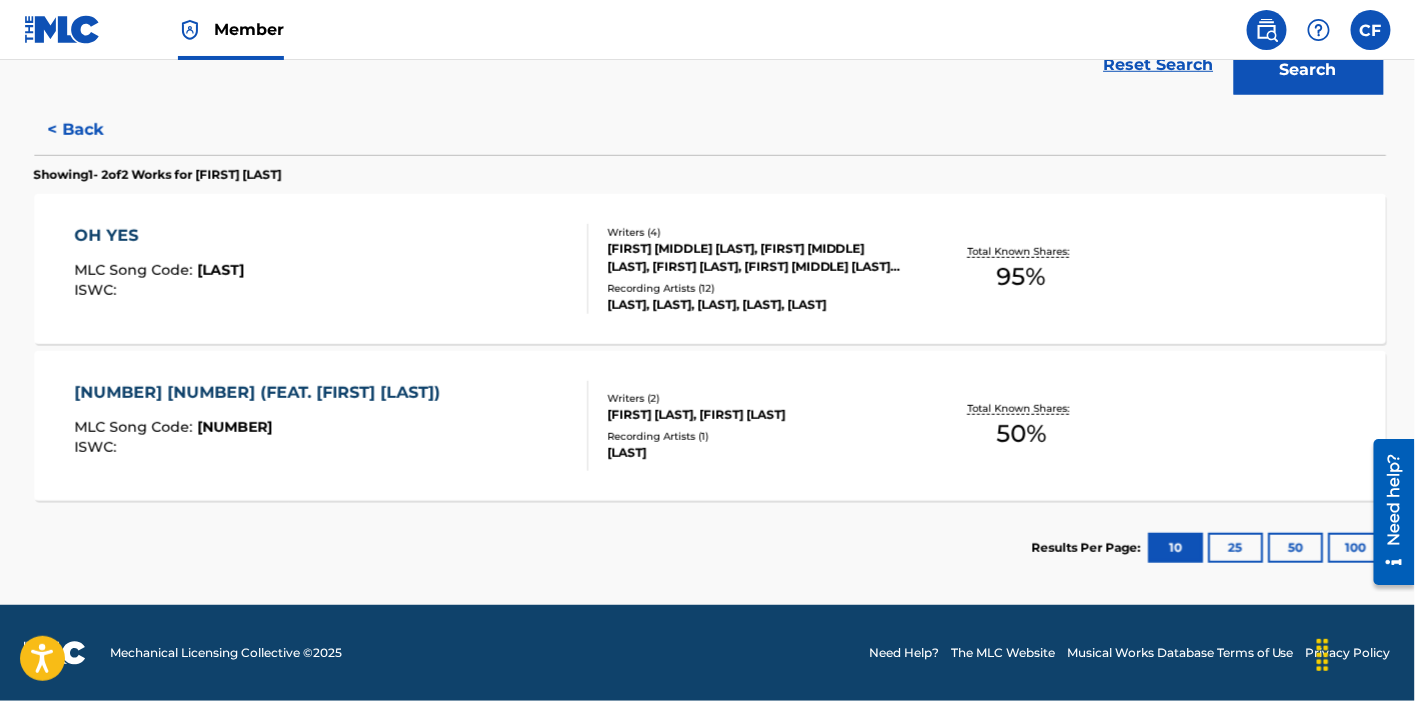 scroll, scrollTop: 481, scrollLeft: 0, axis: vertical 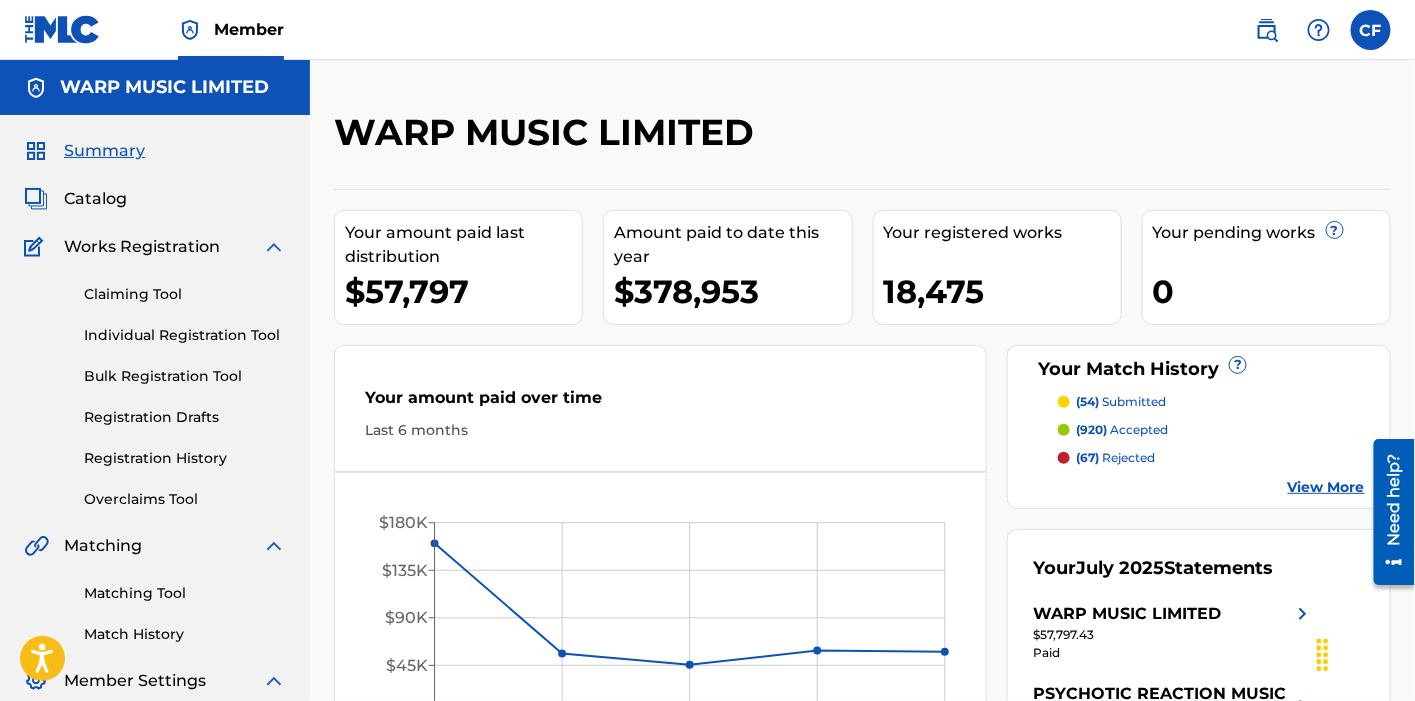 click at bounding box center (1267, 30) 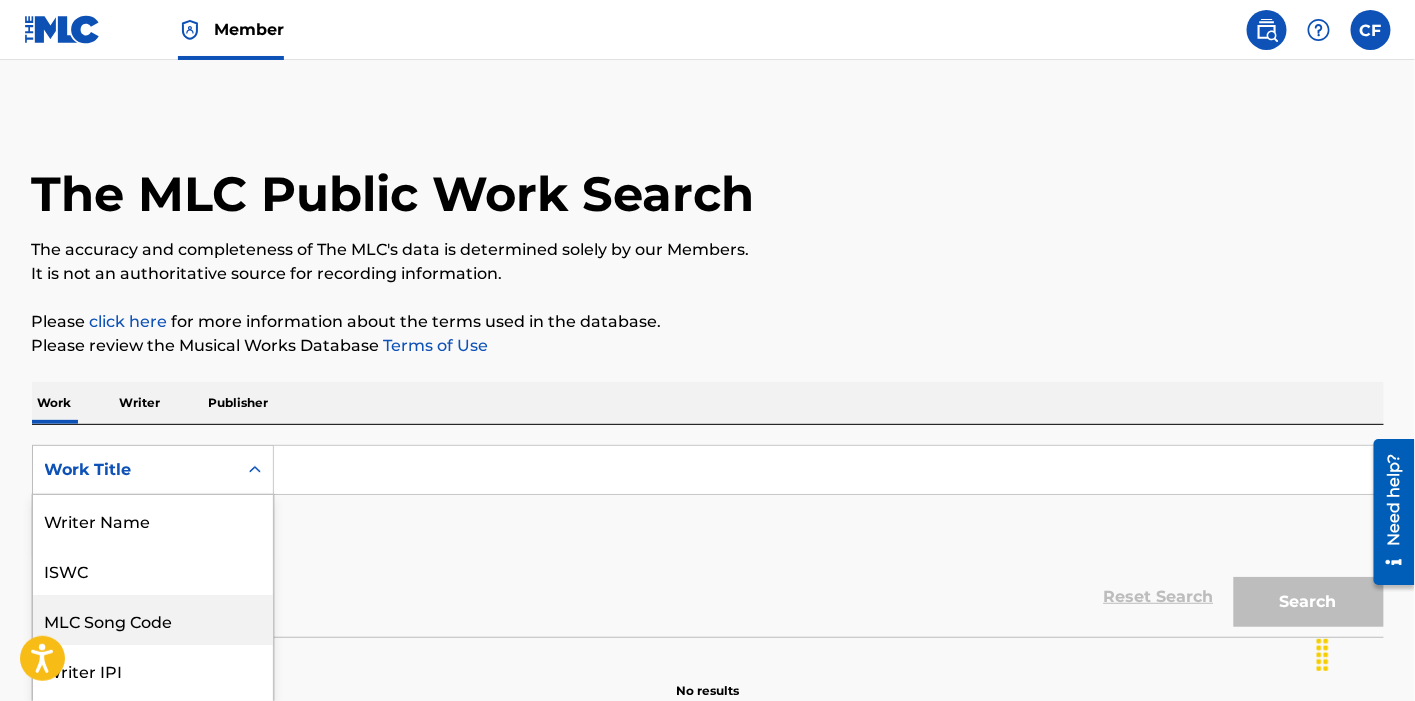 click on "8 results available. Use Up and Down to choose options, press Enter to select the currently focused option, press Escape to exit the menu, press Tab to select the option and exit the menu. Work Title Writer Name ISWC MLC Song Code Writer IPI Publisher Name Publisher IPI MLC Publisher Number Work Title" at bounding box center (153, 470) 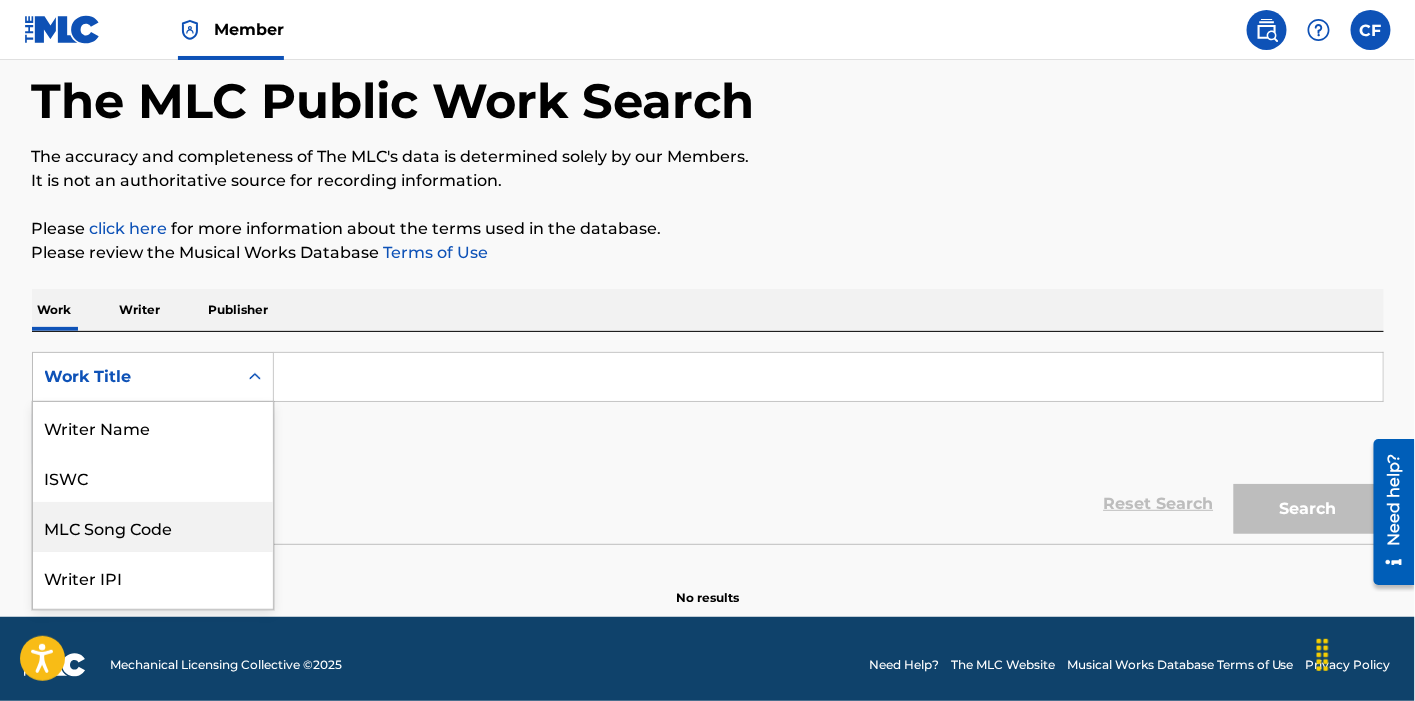 scroll, scrollTop: 100, scrollLeft: 0, axis: vertical 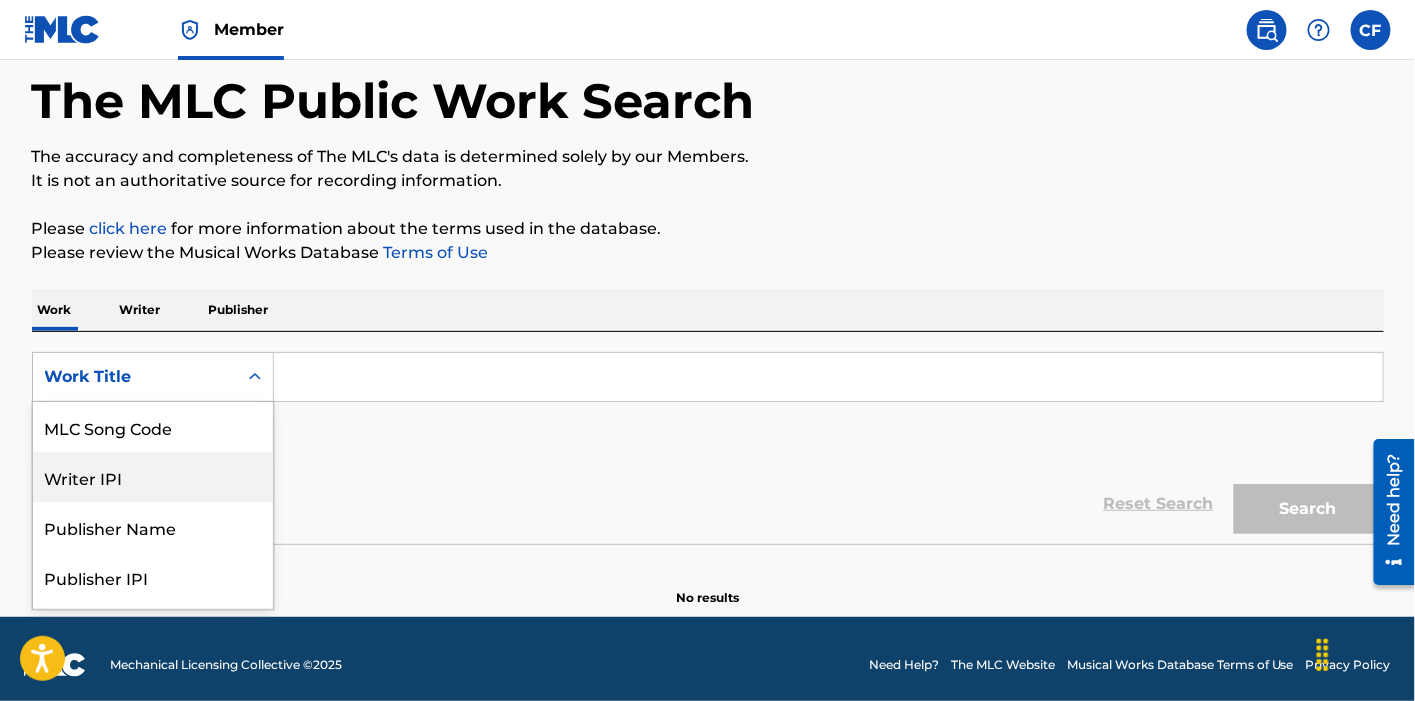 click on "Publisher IPI" at bounding box center (153, 577) 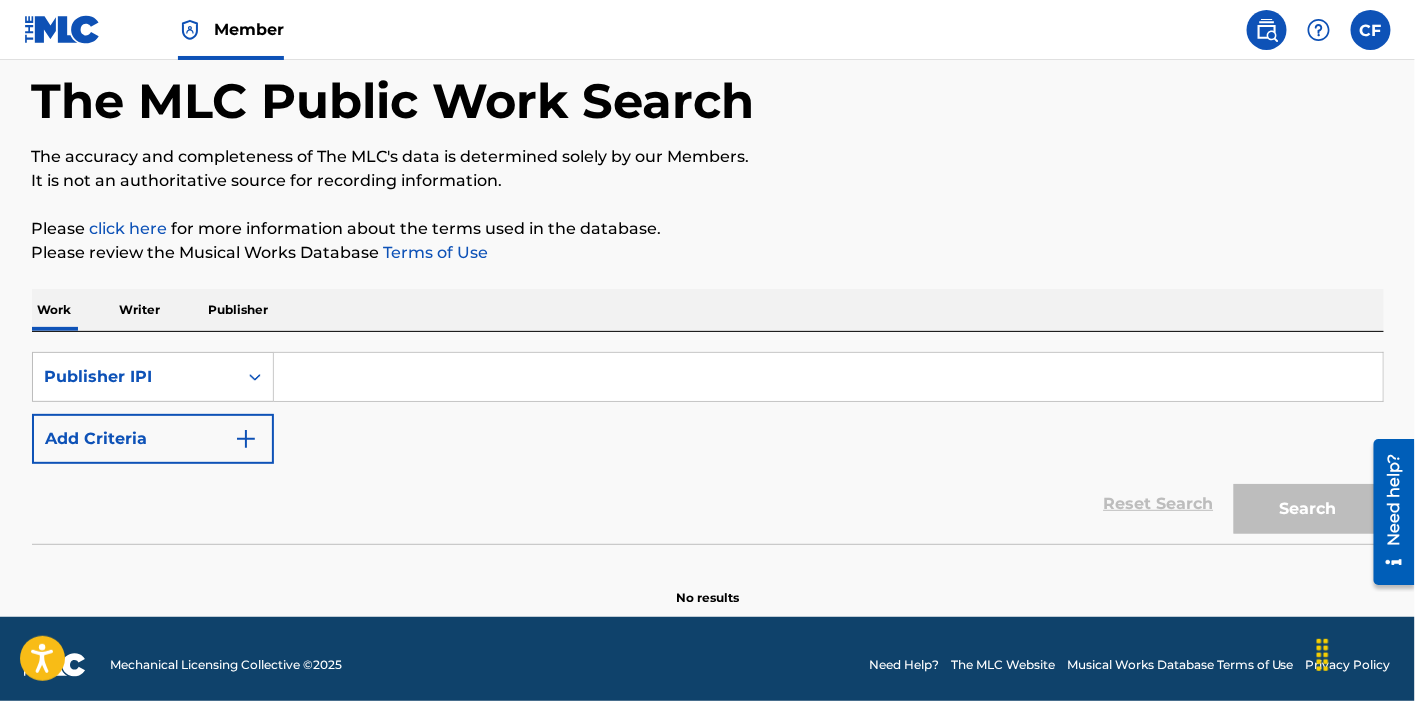 click on "Add Criteria" at bounding box center [153, 439] 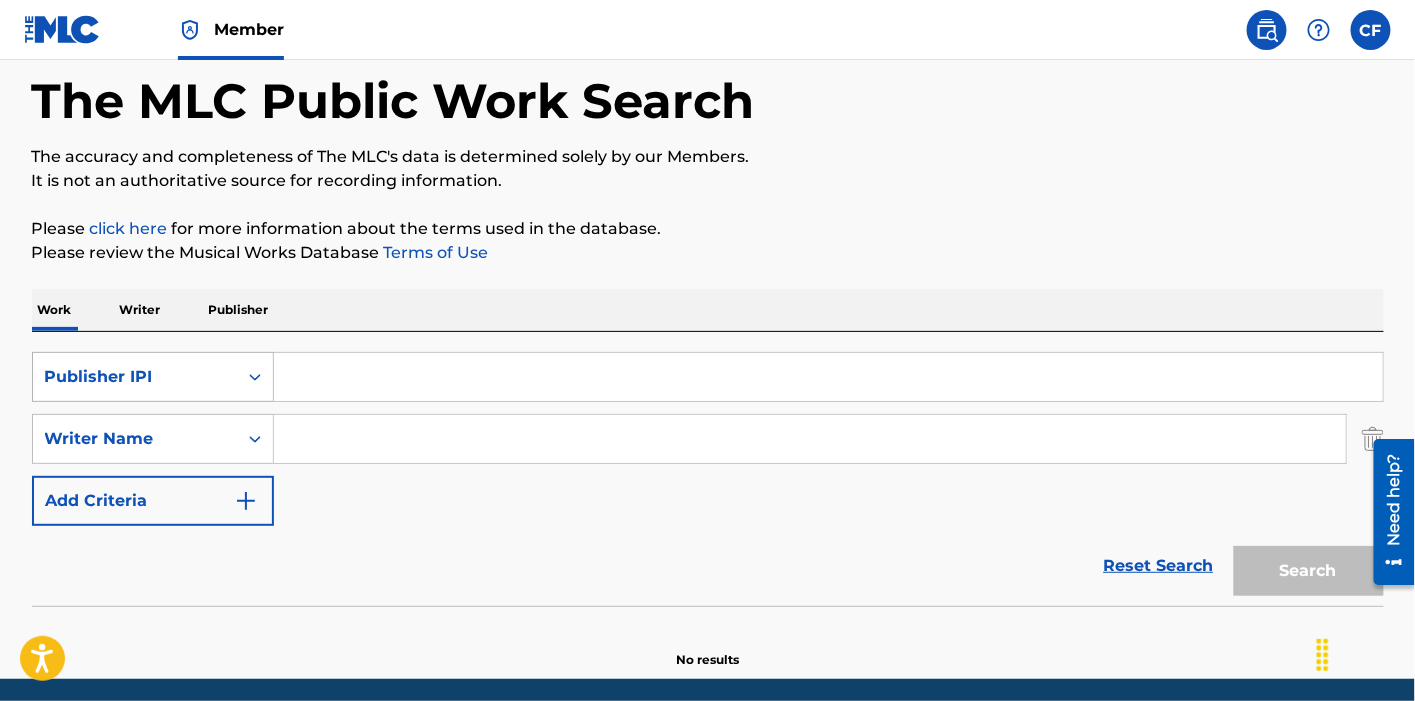 click on "Publisher IPI" at bounding box center [135, 377] 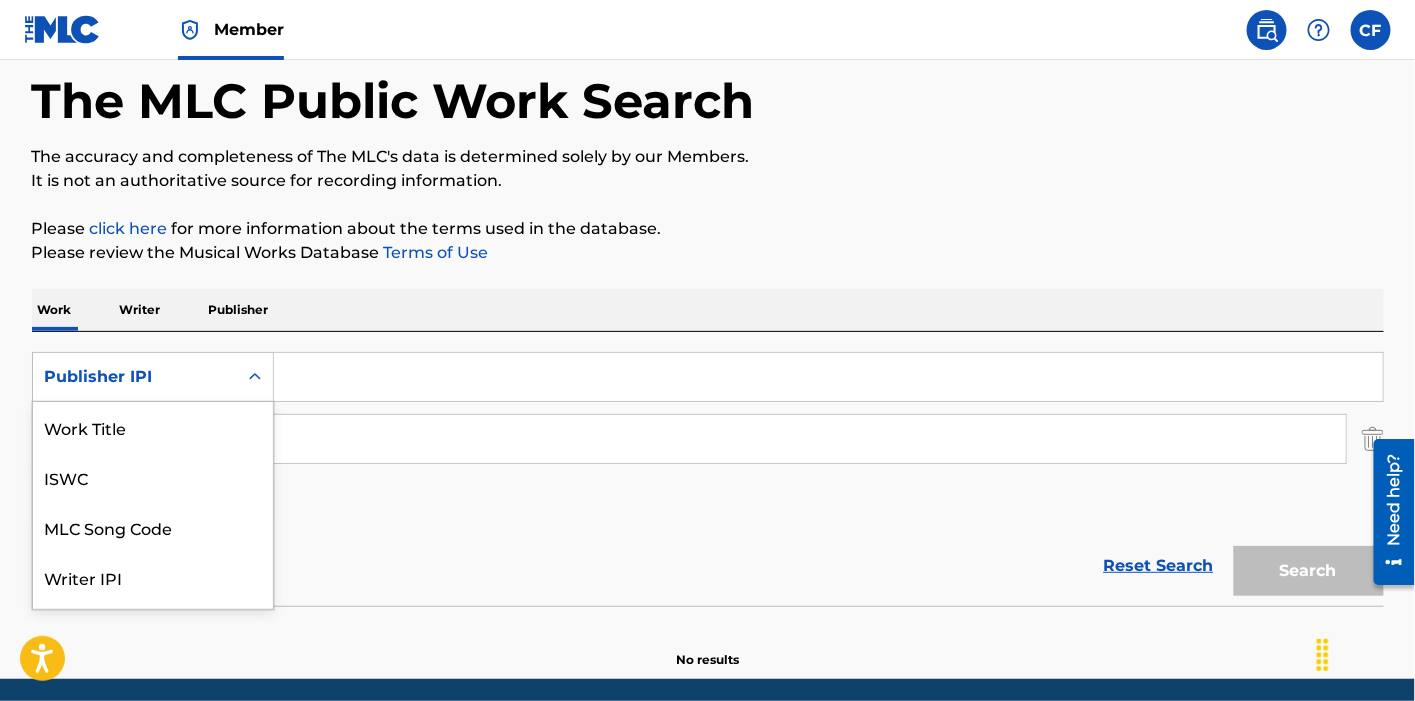 scroll, scrollTop: 50, scrollLeft: 0, axis: vertical 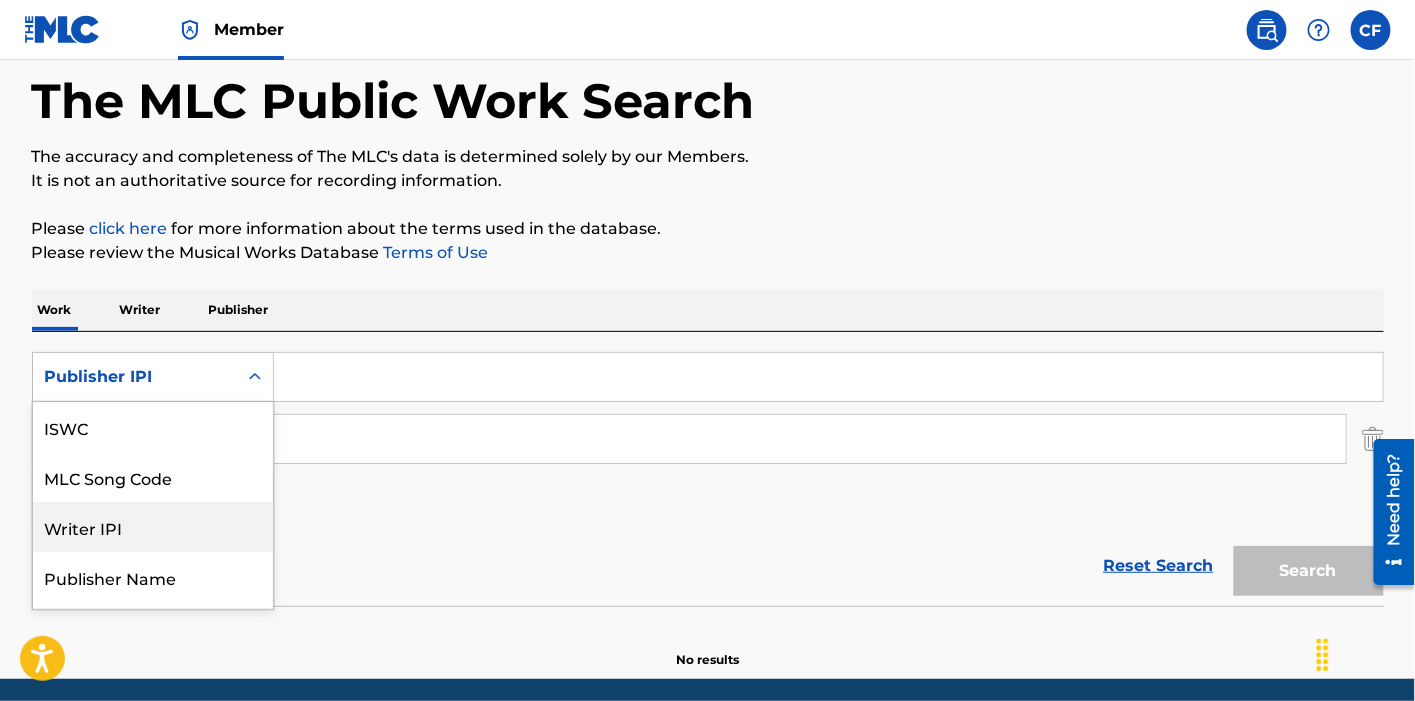 click on "Writer IPI" at bounding box center [153, 527] 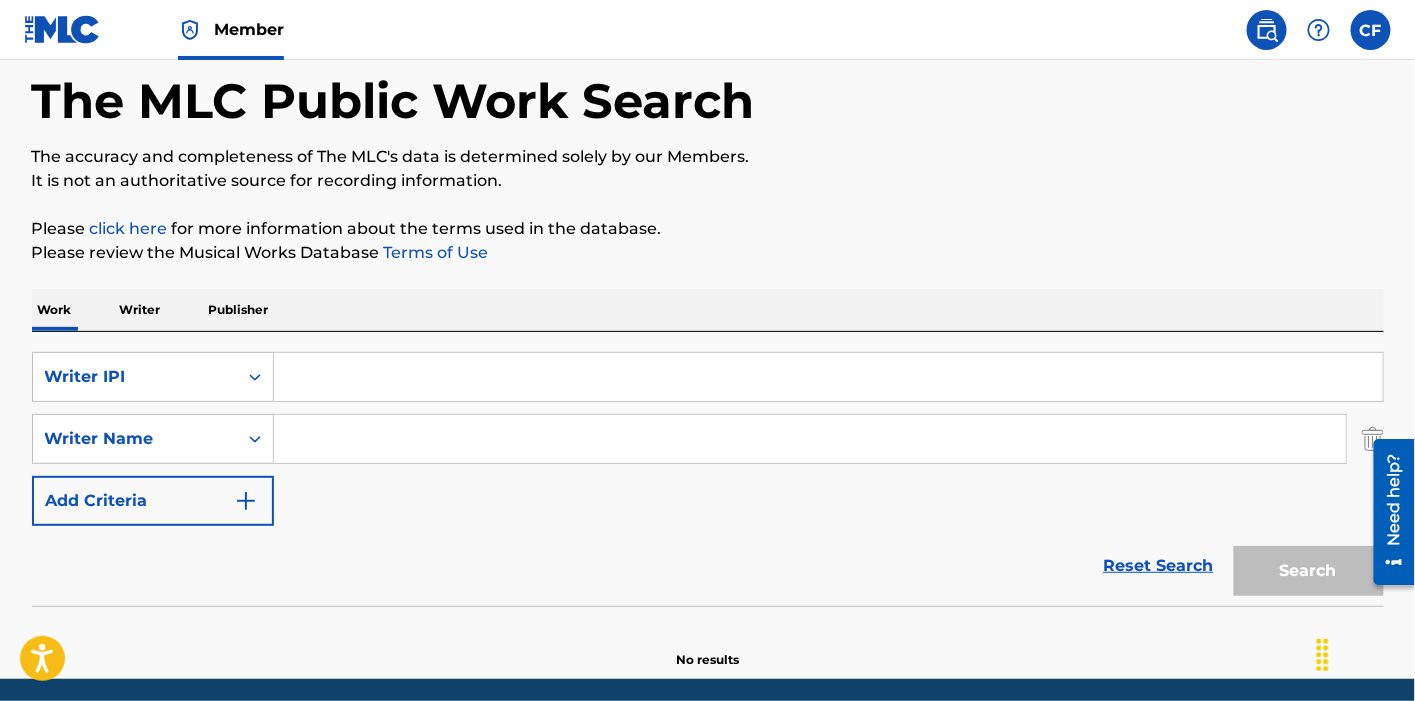 click at bounding box center [828, 377] 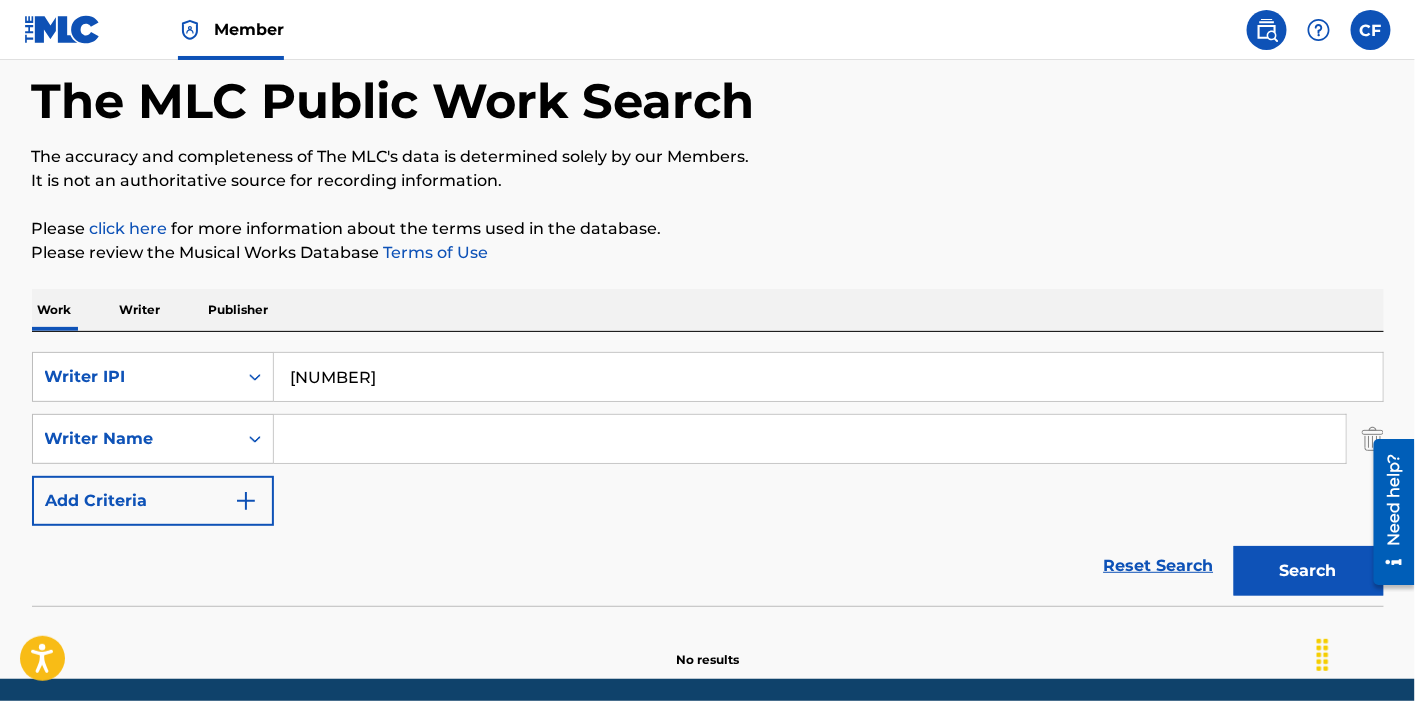 type on "[NUMBER]" 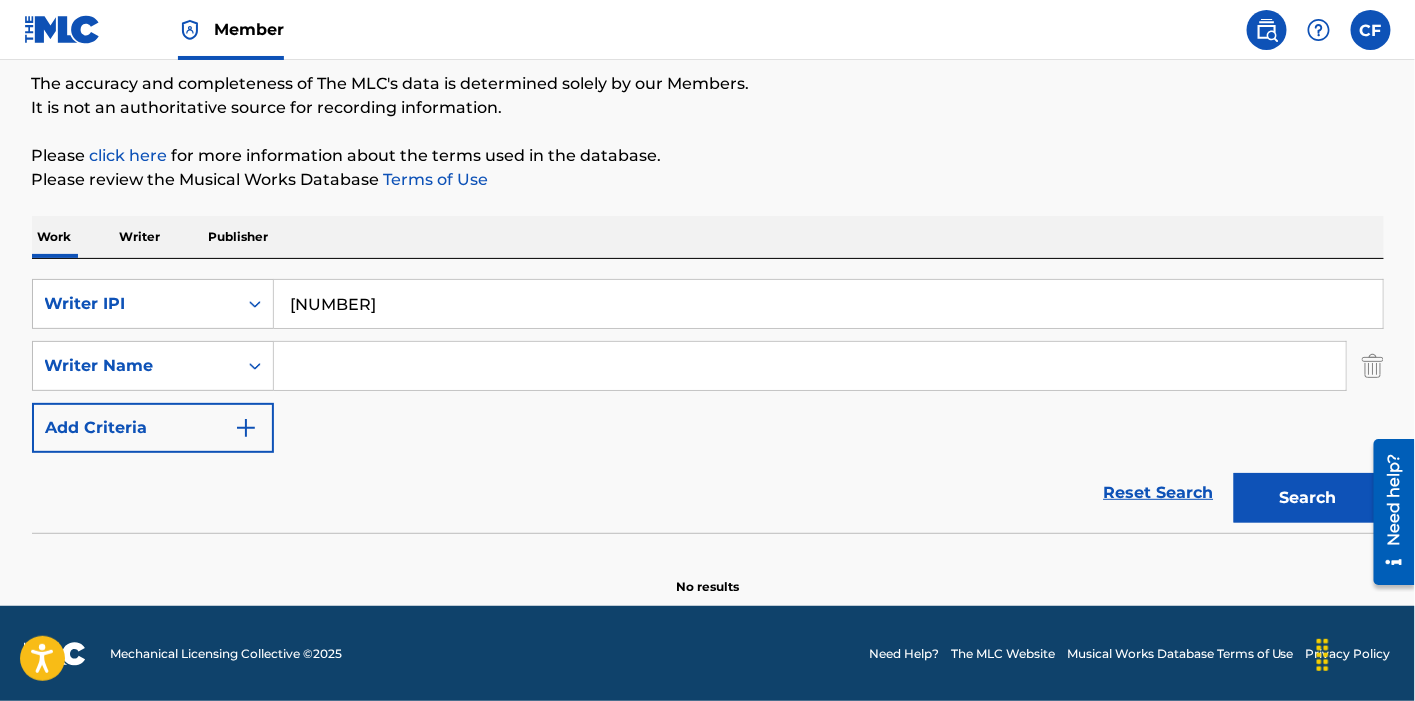 click on "[WRITER NAME]" at bounding box center [708, 366] 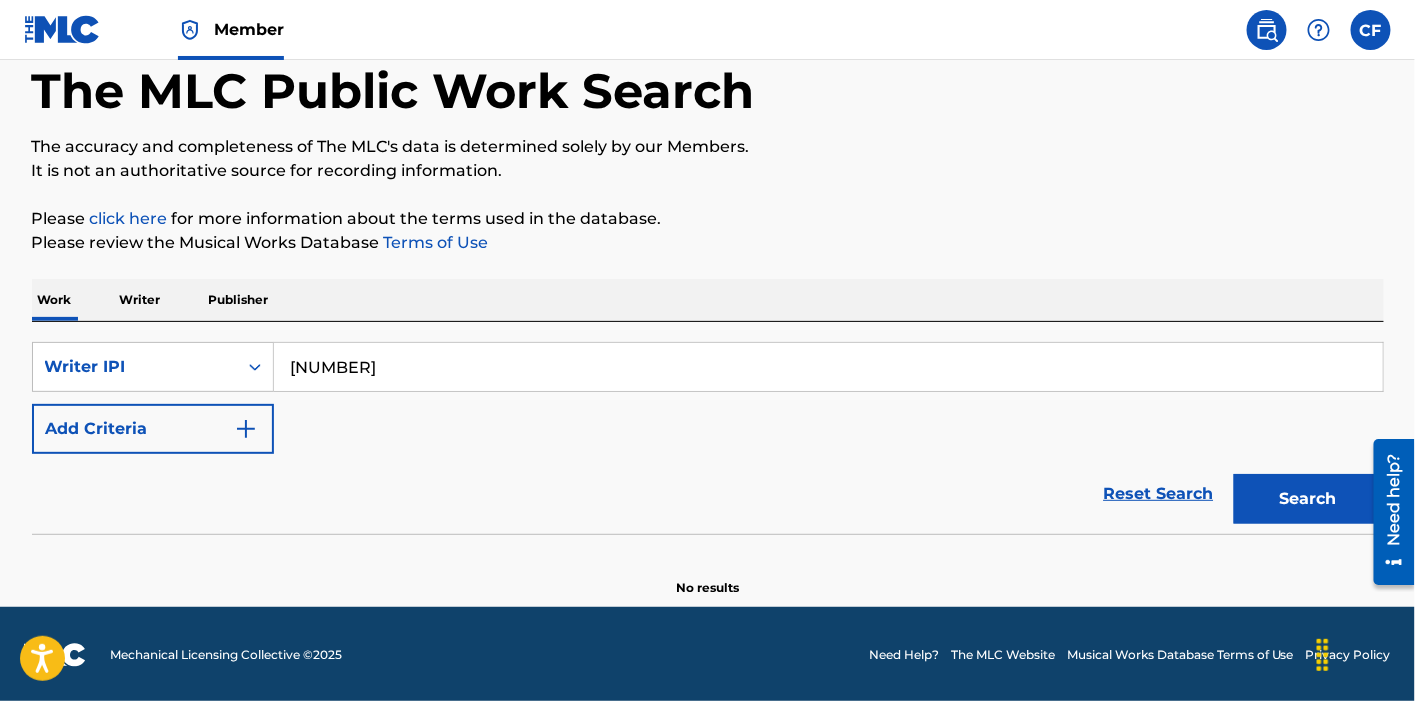 click on "Search" at bounding box center [1309, 499] 